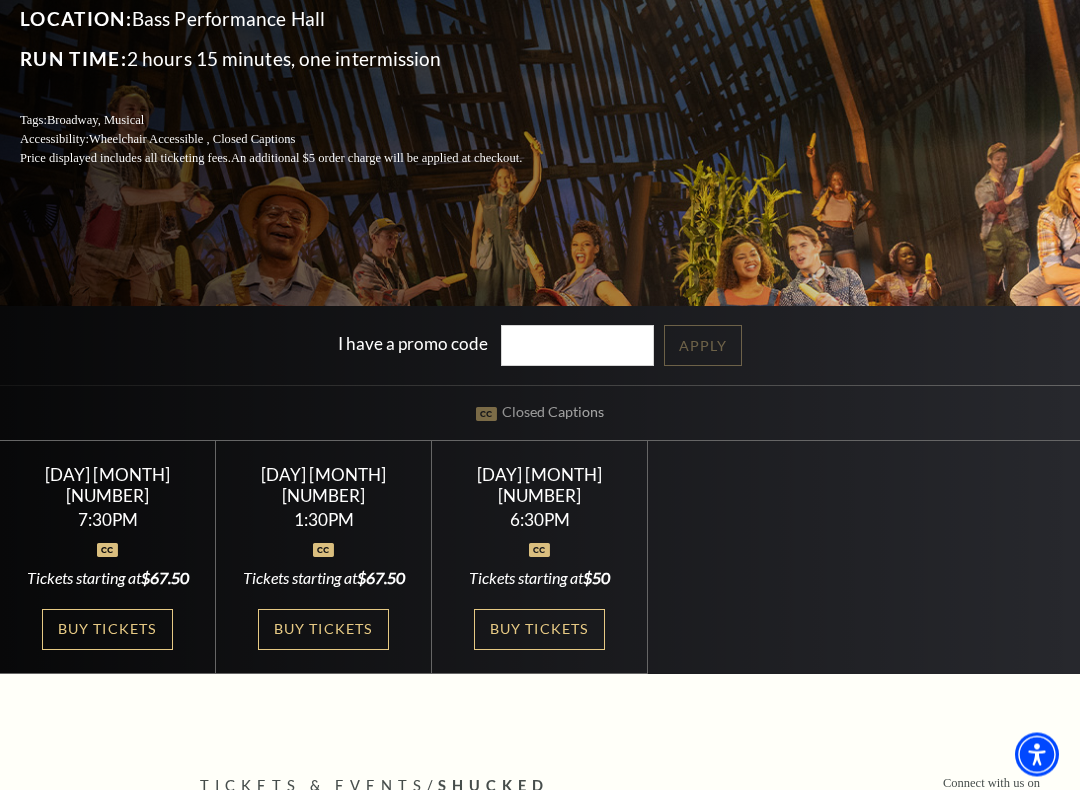scroll, scrollTop: 302, scrollLeft: 0, axis: vertical 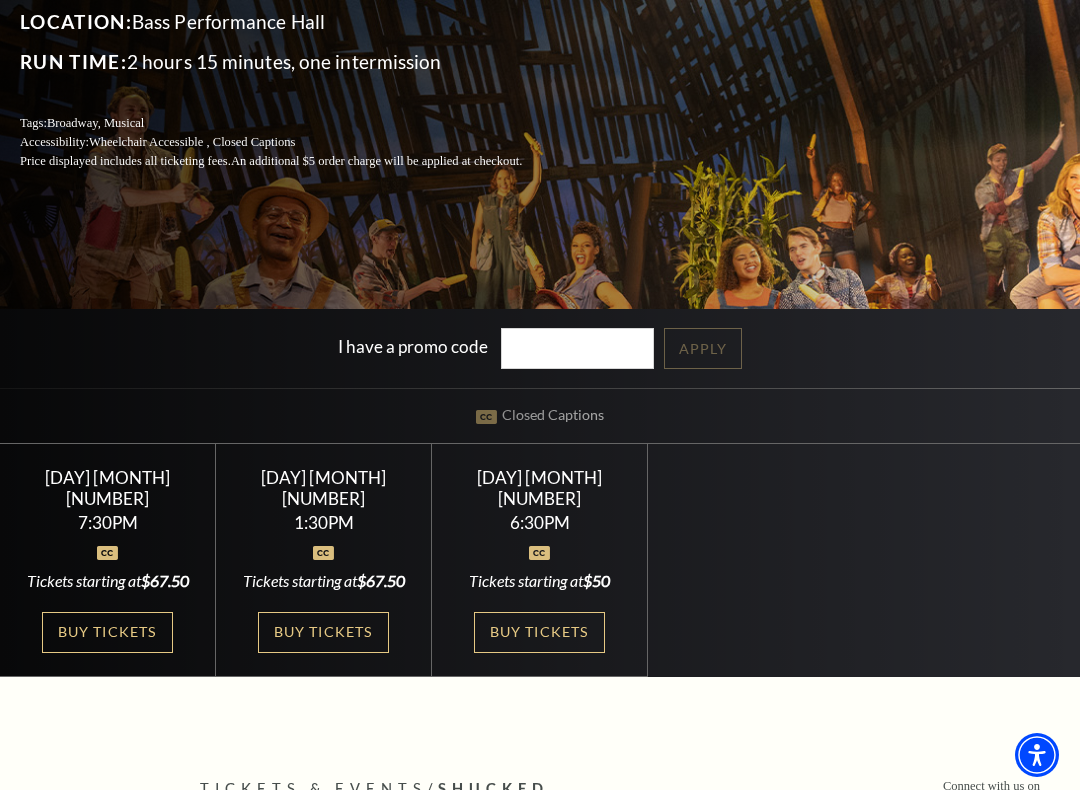 click on "Buy Tickets" at bounding box center (323, 632) 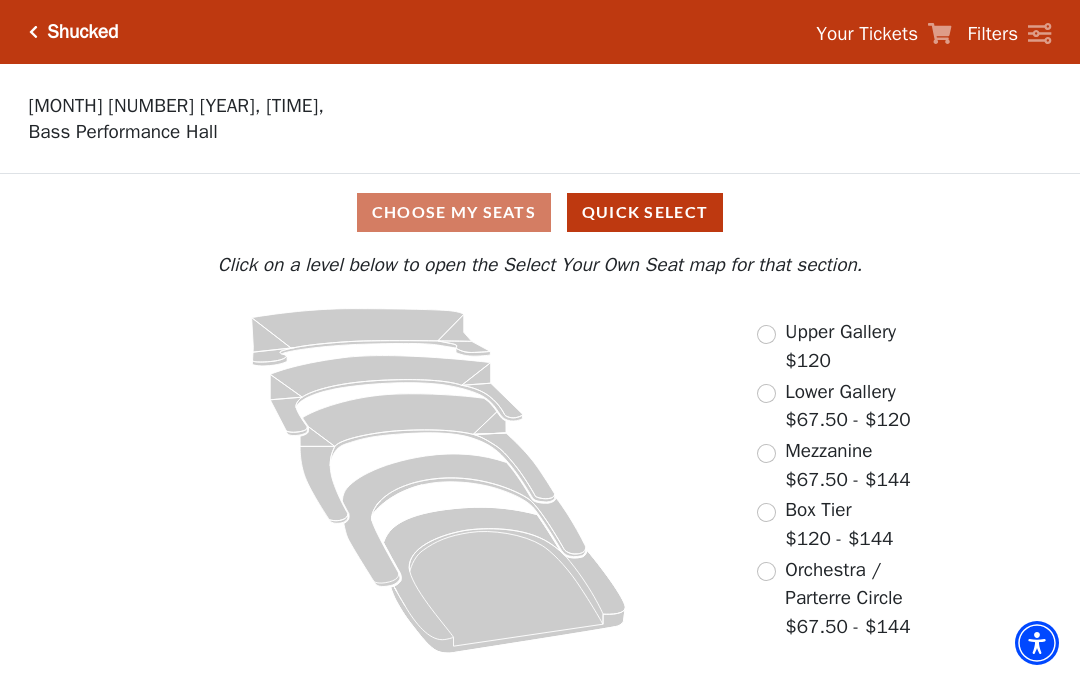 scroll, scrollTop: 0, scrollLeft: 0, axis: both 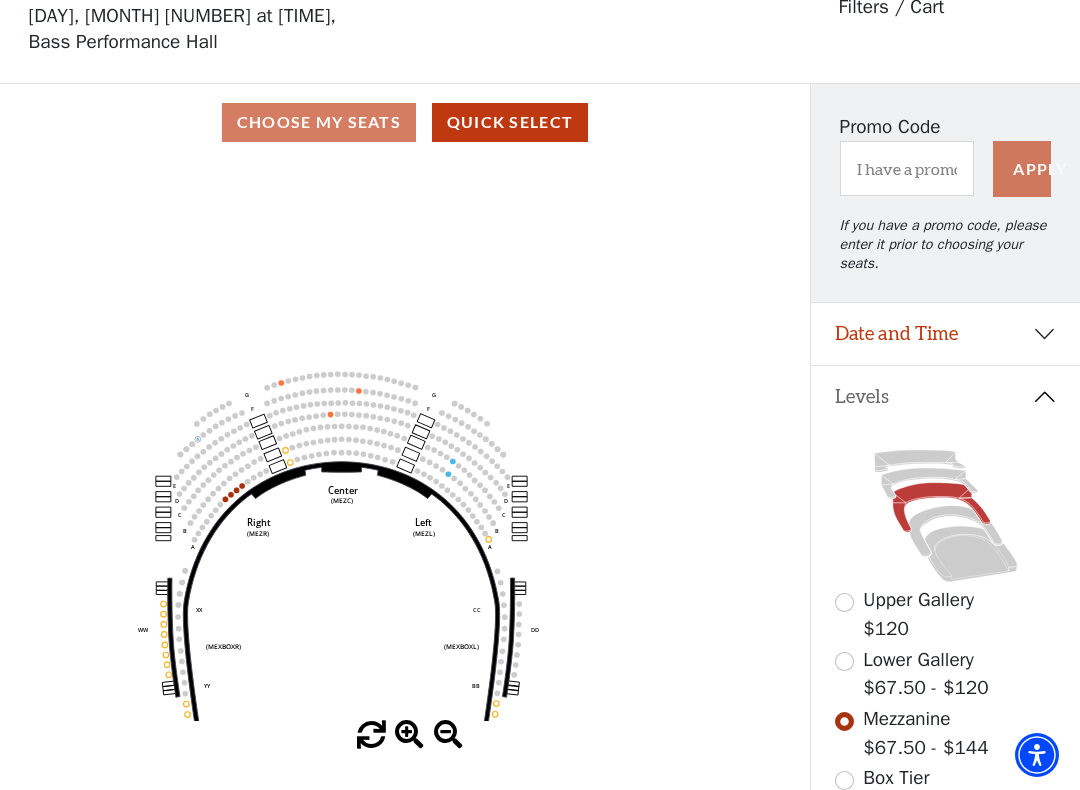 click on "Center" 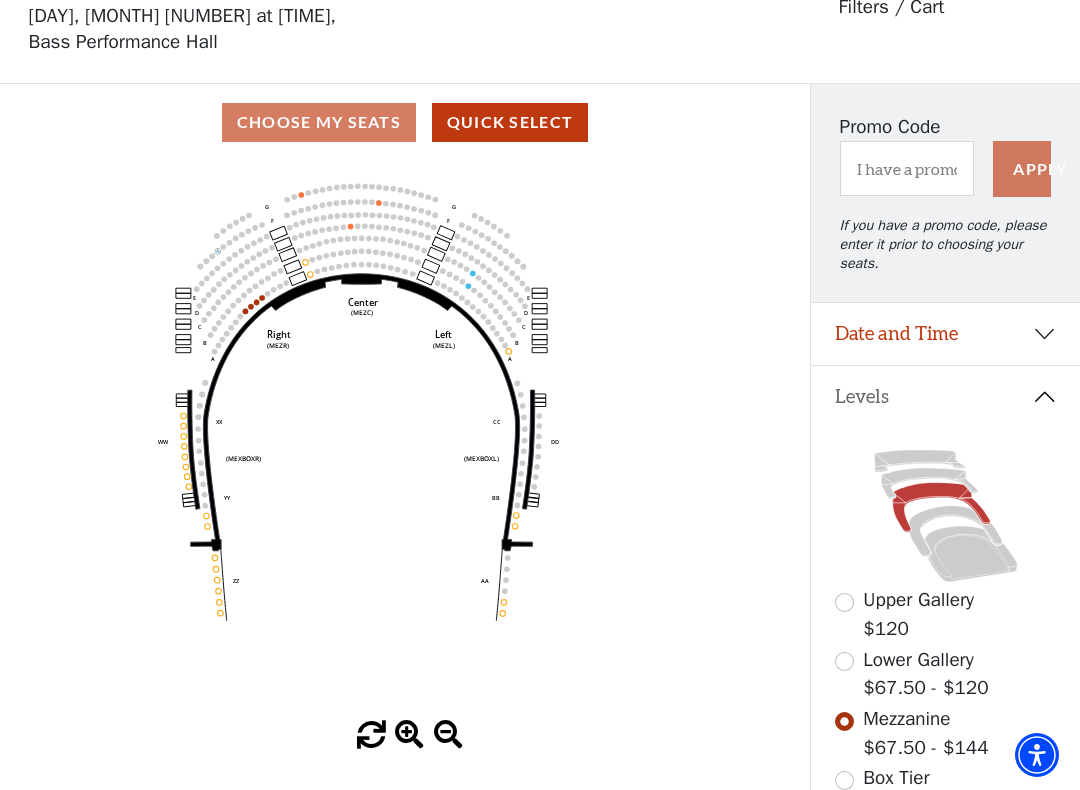click 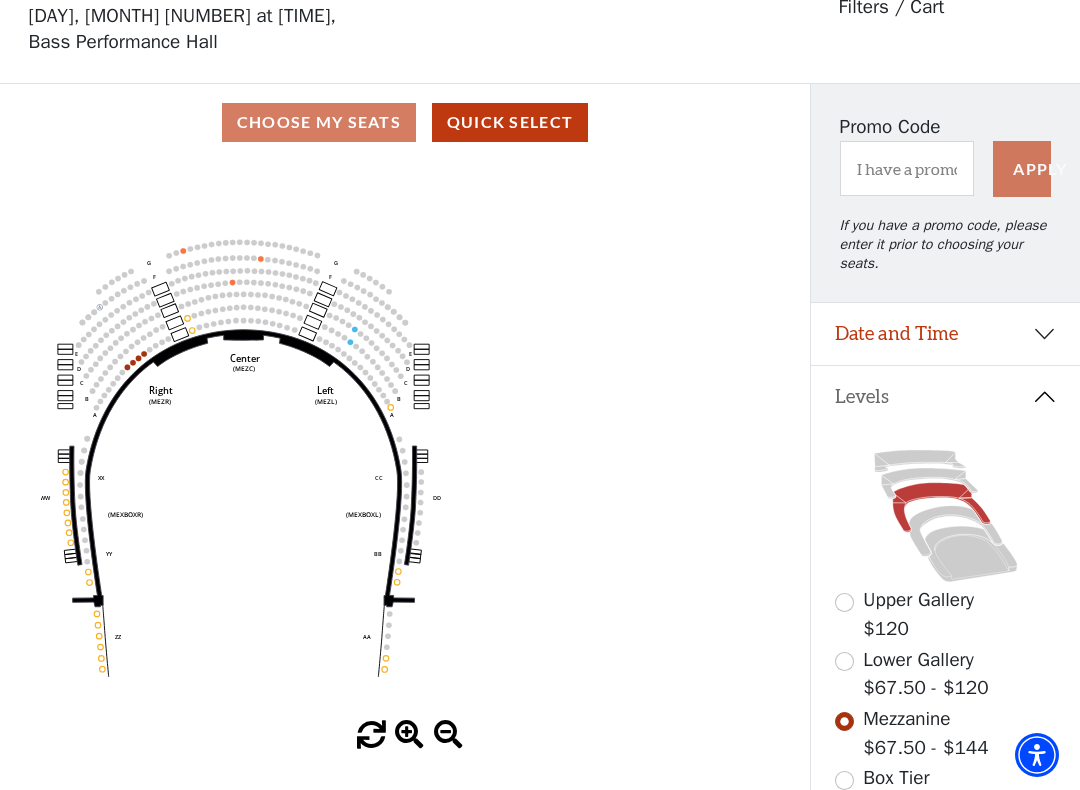 click on "Date and Time" at bounding box center (945, 334) 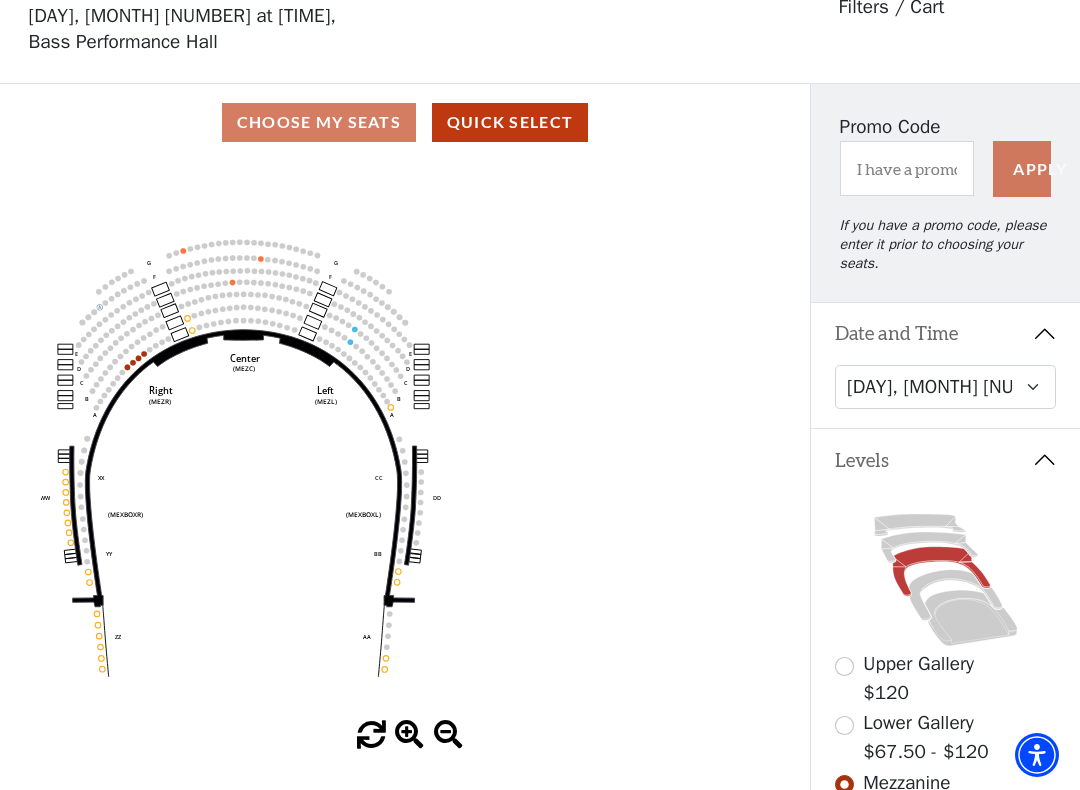 click on "Center   (MEZC)   Right   (MEZR)   Left   (MEZL)   (MEXBOXR)   (MEXBOXL)   XX   WW   CC   DD   YY   BB   ZZ   AA   G   F   E   D   G   F   C   B   A   E   D   C   B   A" 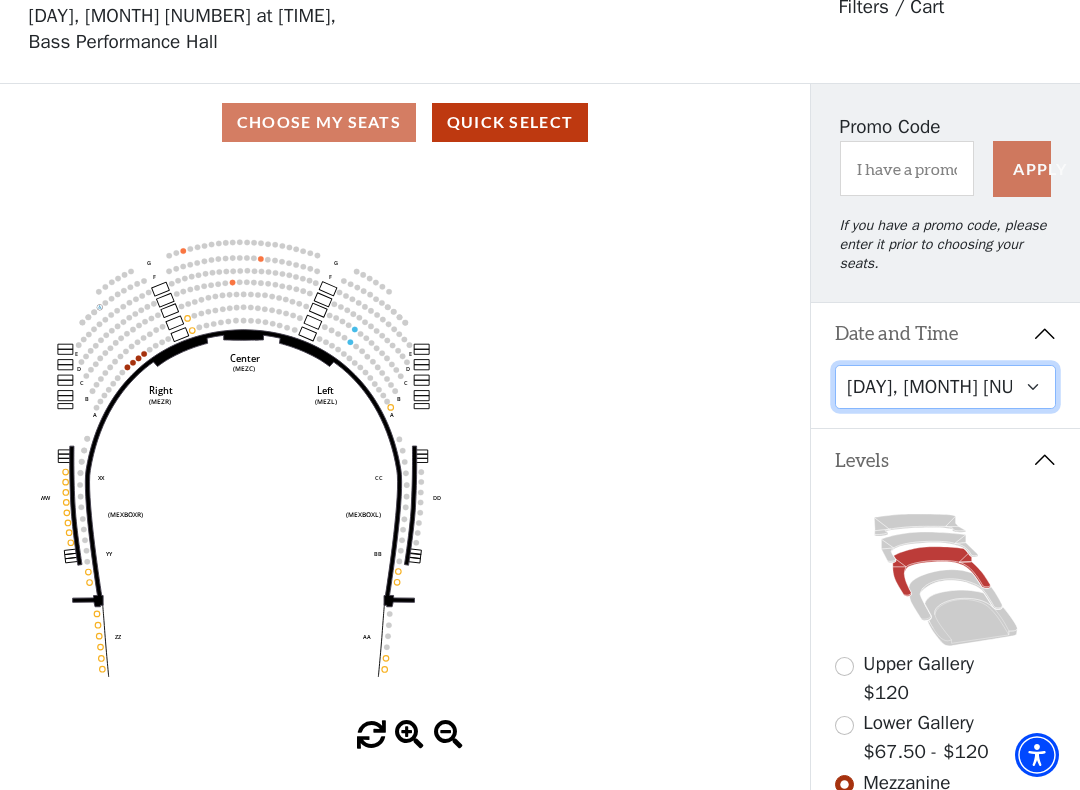 click on "[DAY], [MONTH] [NUMBER] at [TIME] [DAY], [MONTH] [NUMBER] at [TIME] [DAY], [MONTH] [NUMBER] at [TIME]" at bounding box center [946, 387] 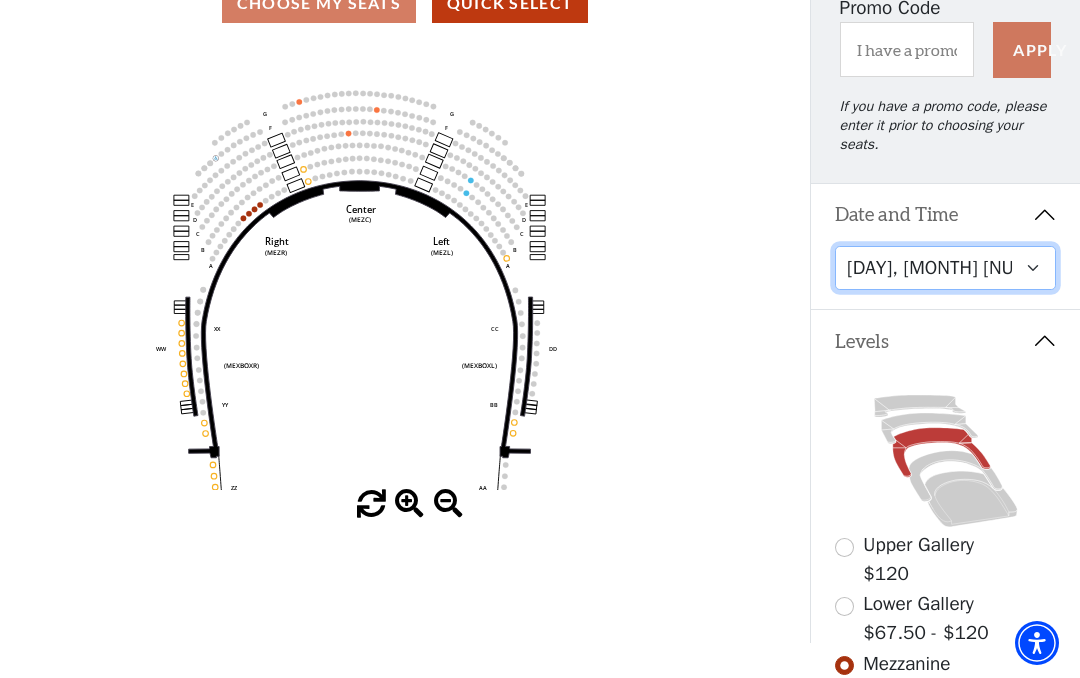 scroll, scrollTop: 208, scrollLeft: 0, axis: vertical 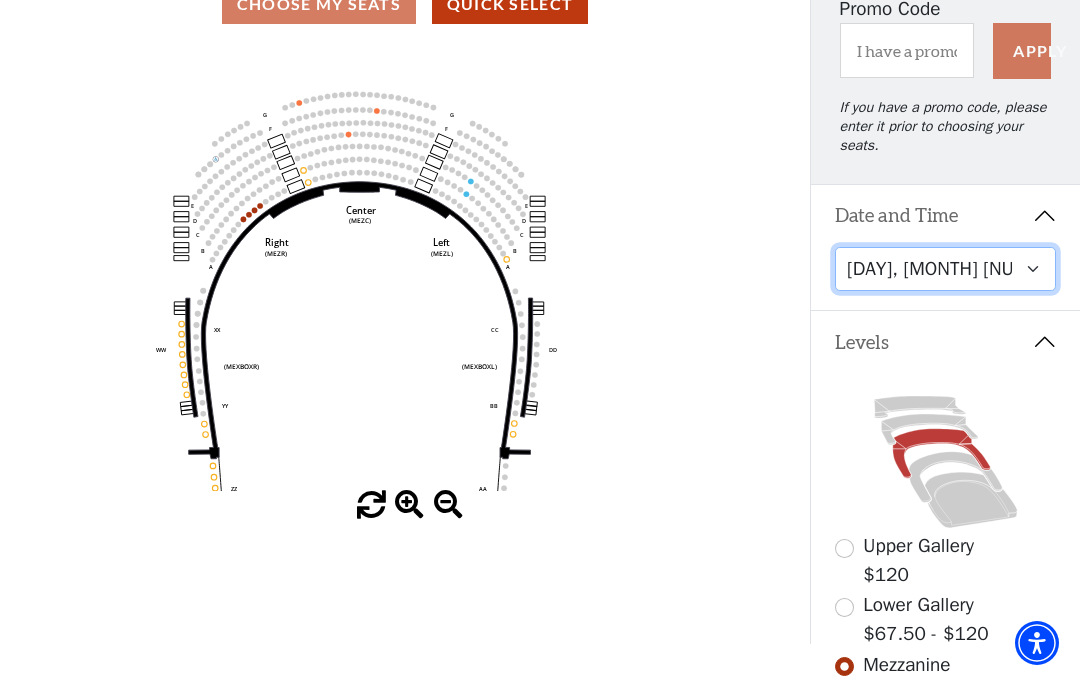 click on "Center   (MEZC)   Right   (MEZR)   Left   (MEZL)   (MEXBOXR)   (MEXBOXL)   XX   WW   CC   DD   YY   BB   ZZ   AA   G   F   E   D   G   F   C   B   A   E   D   C   B   A" 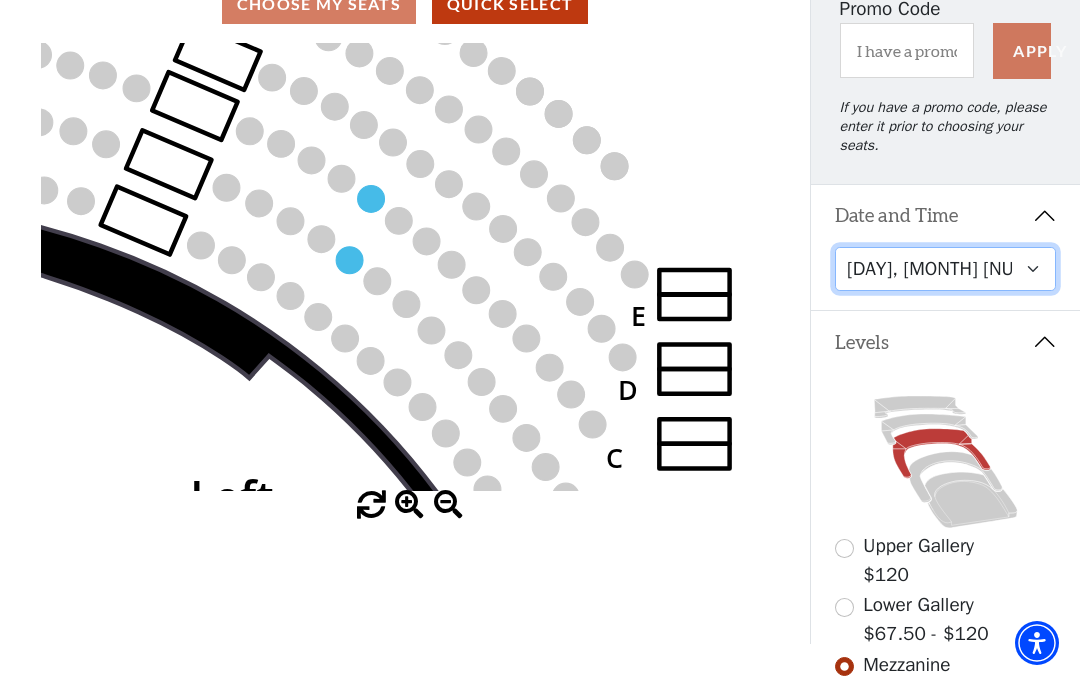 click 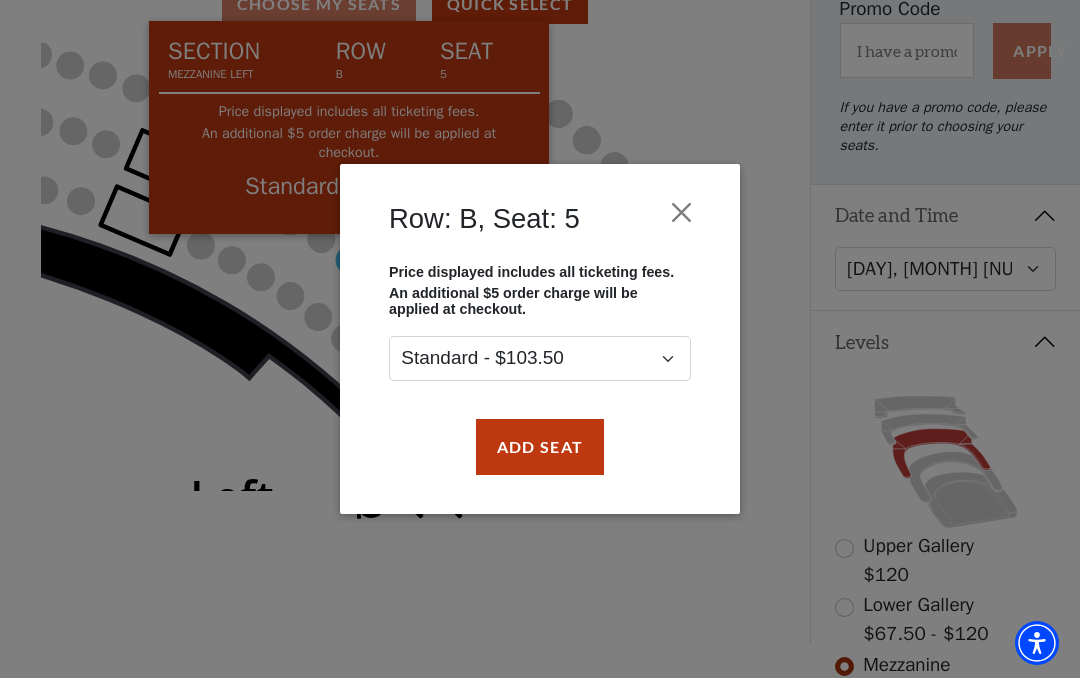 click at bounding box center (682, 212) 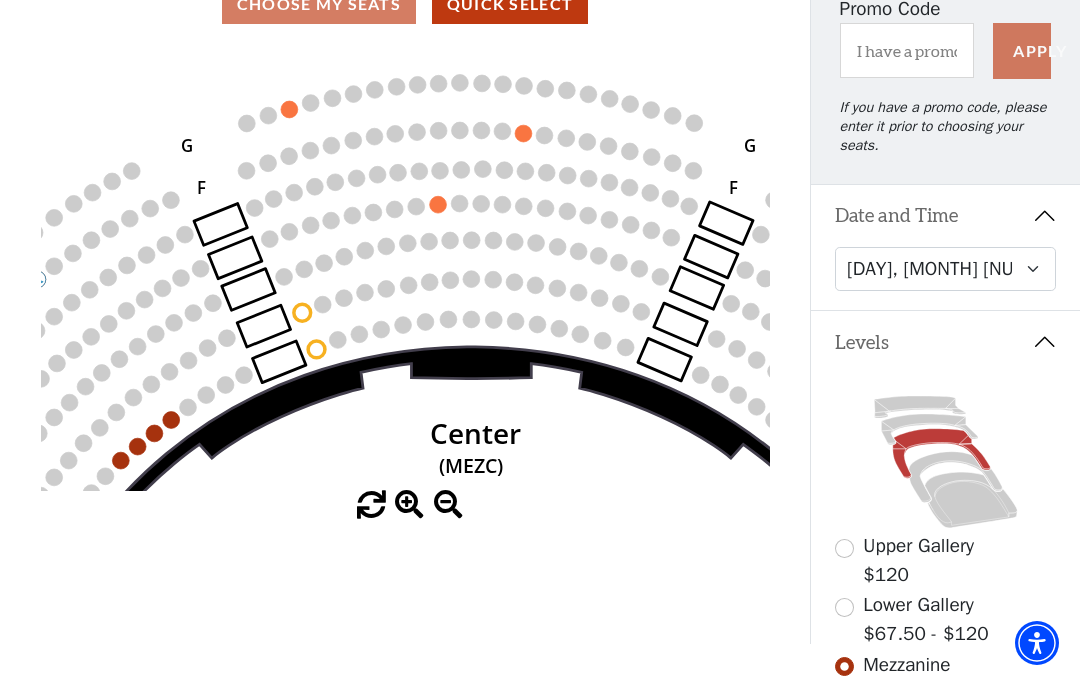 click 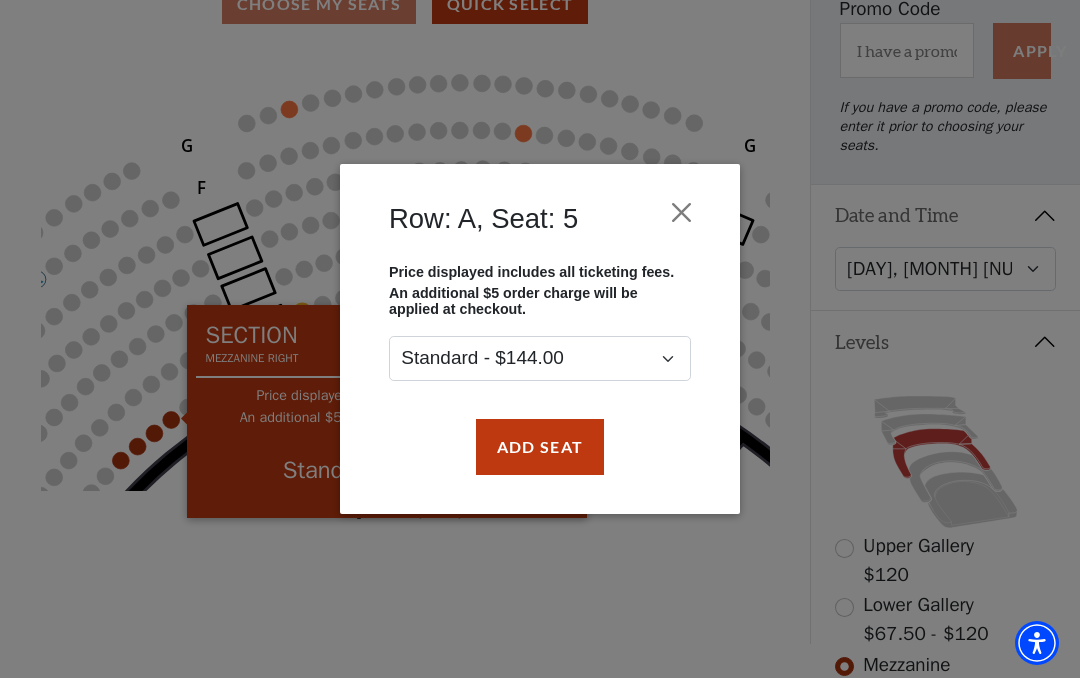 click on "Row: A, Seat: 5
Price displayed includes all ticketing fees.
An additional $5 order charge will be applied at checkout.
Standard - $144.00
Add Seat" at bounding box center (540, 339) 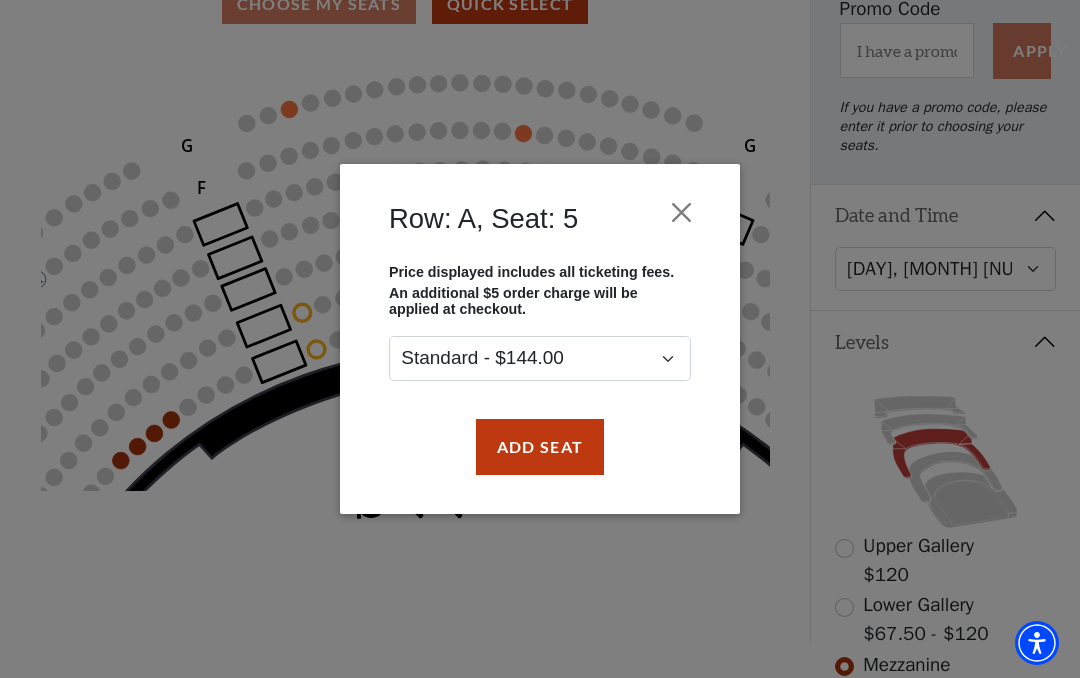 click on "Row: A, Seat: 5
Price displayed includes all ticketing fees.
An additional $5 order charge will be applied at checkout.
Standard - $144.00
Add Seat" at bounding box center [540, 339] 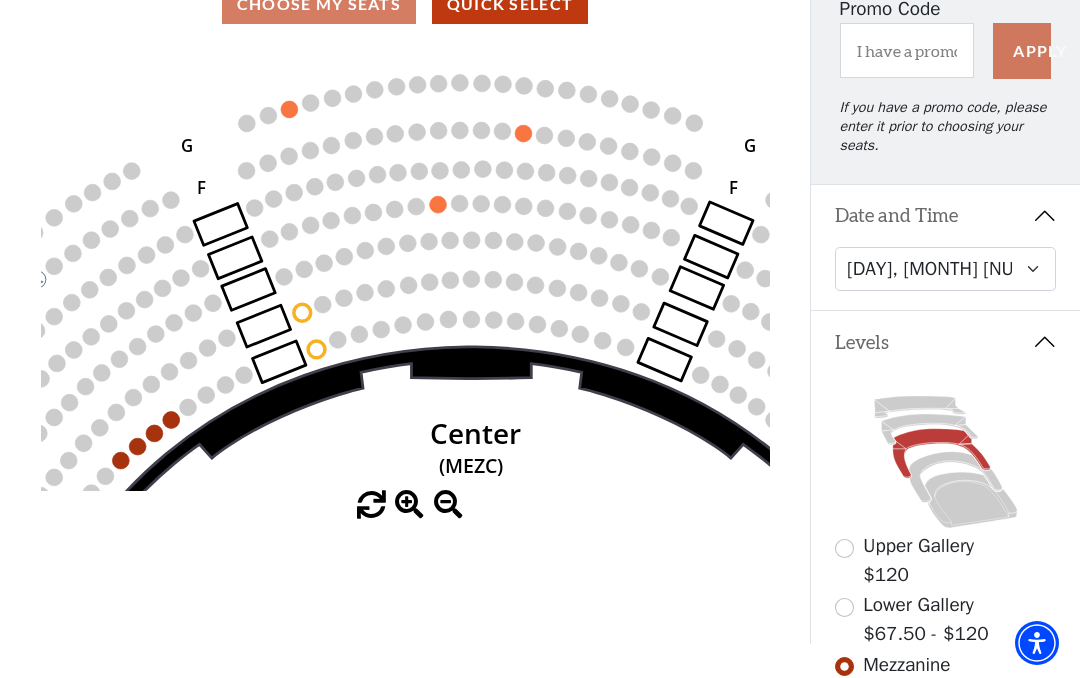 click 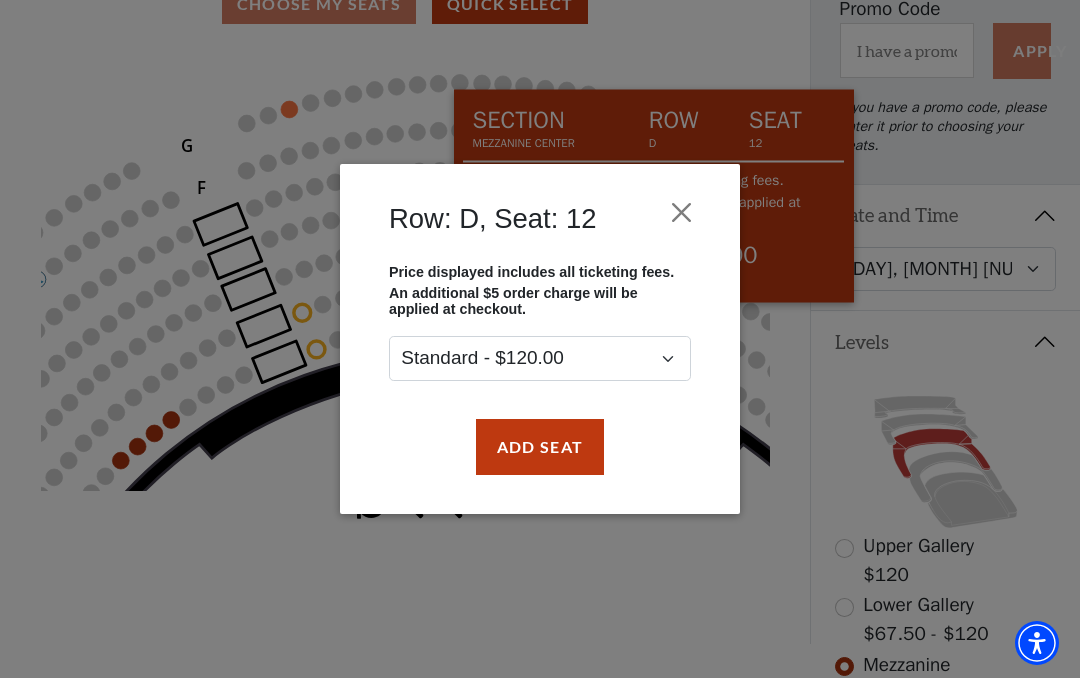 click at bounding box center (682, 212) 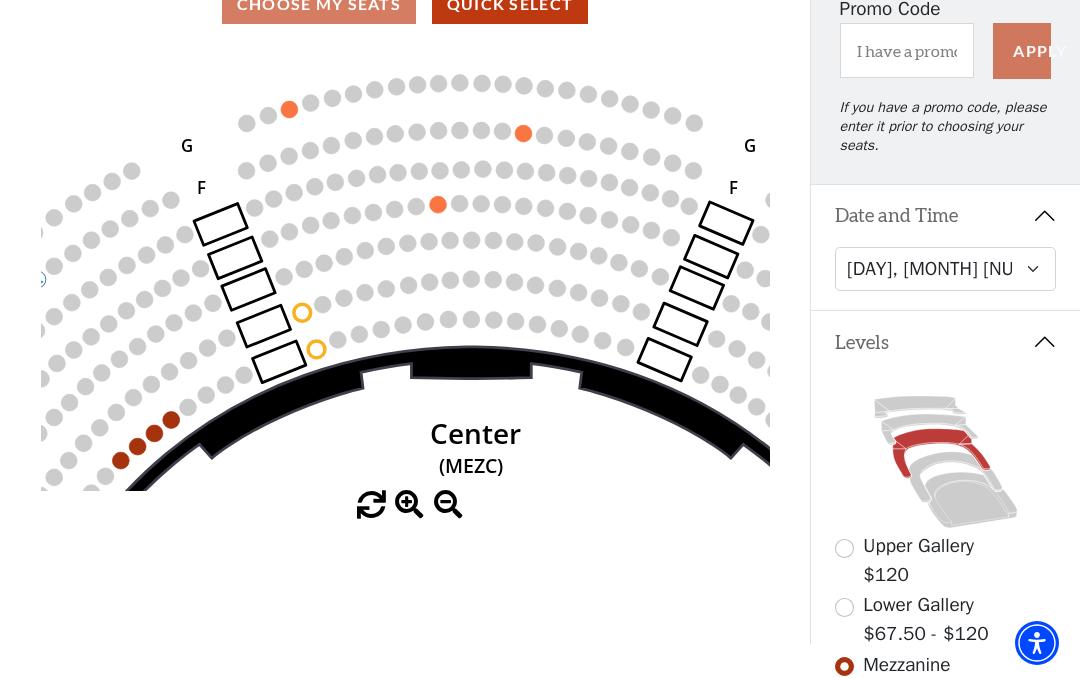click 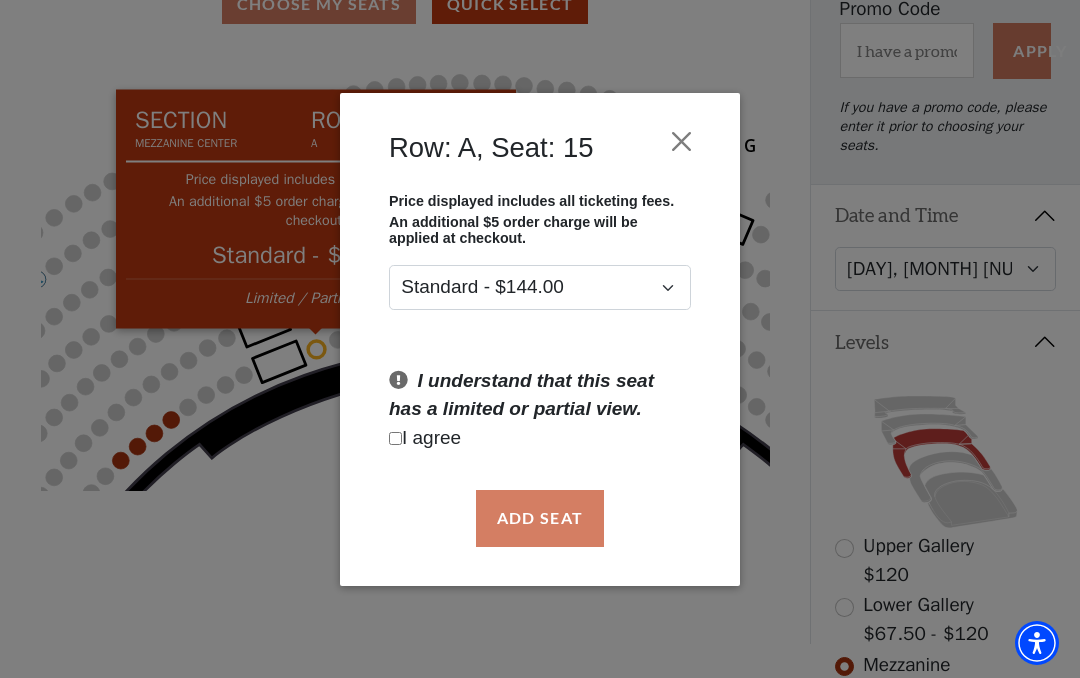 click at bounding box center (682, 141) 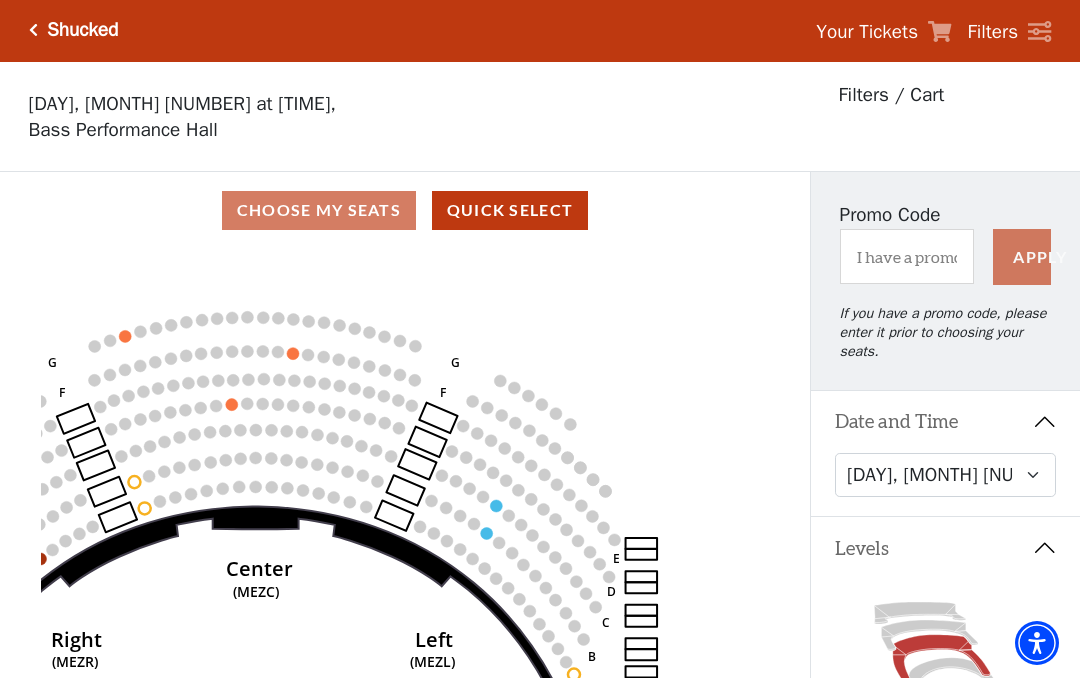 scroll, scrollTop: 0, scrollLeft: 0, axis: both 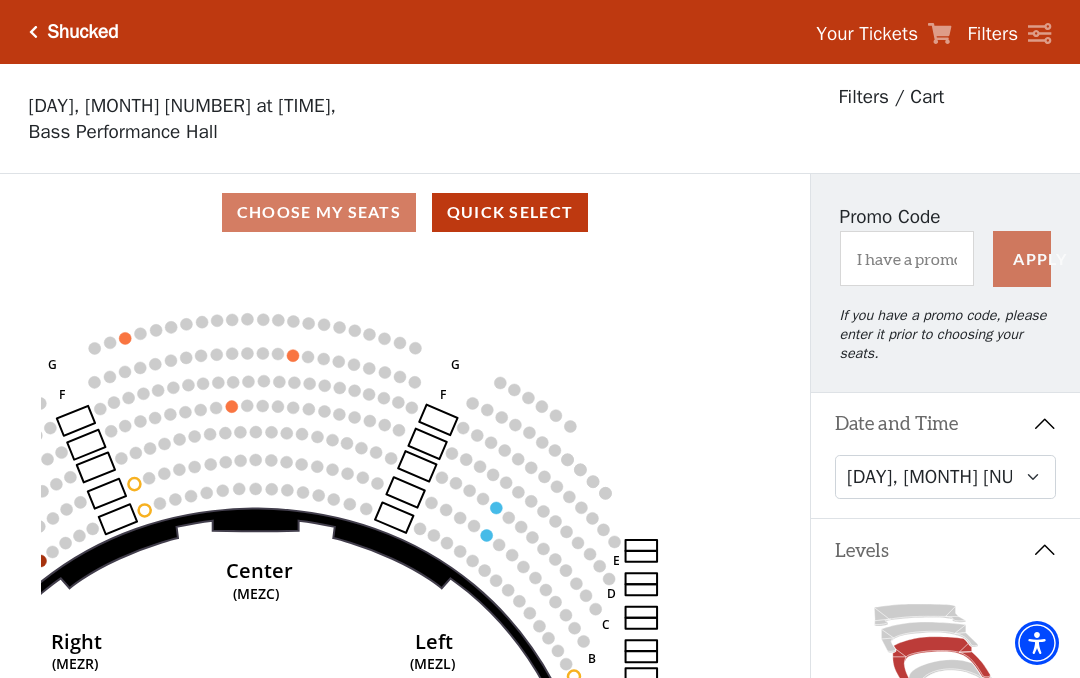 click on "Quick Select" at bounding box center [510, 212] 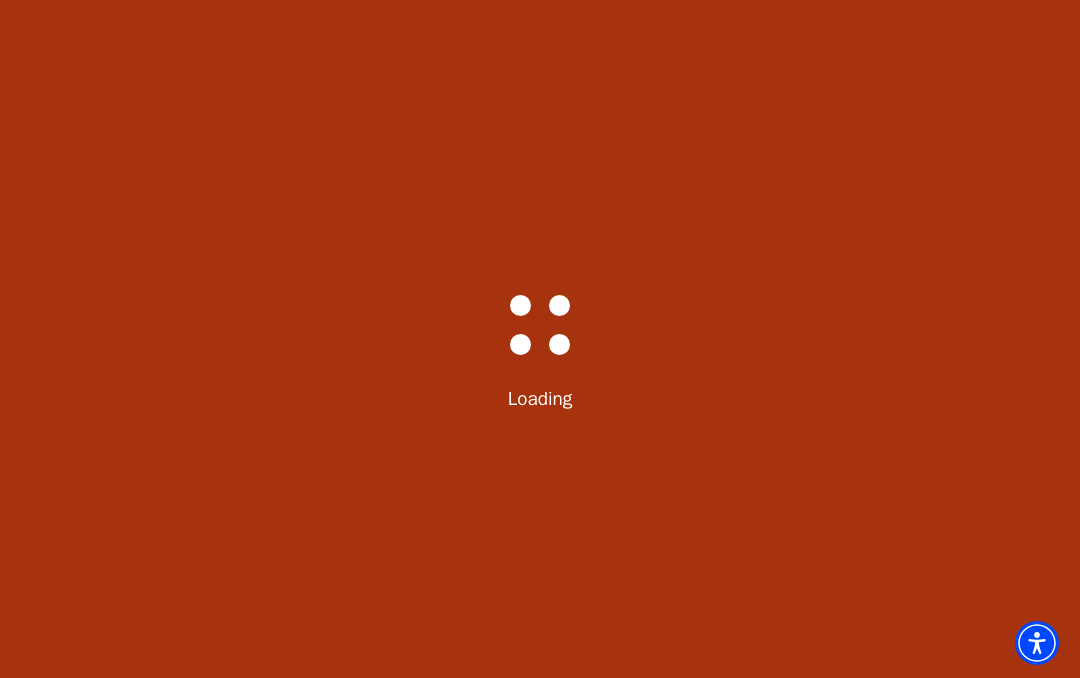 select on "5417" 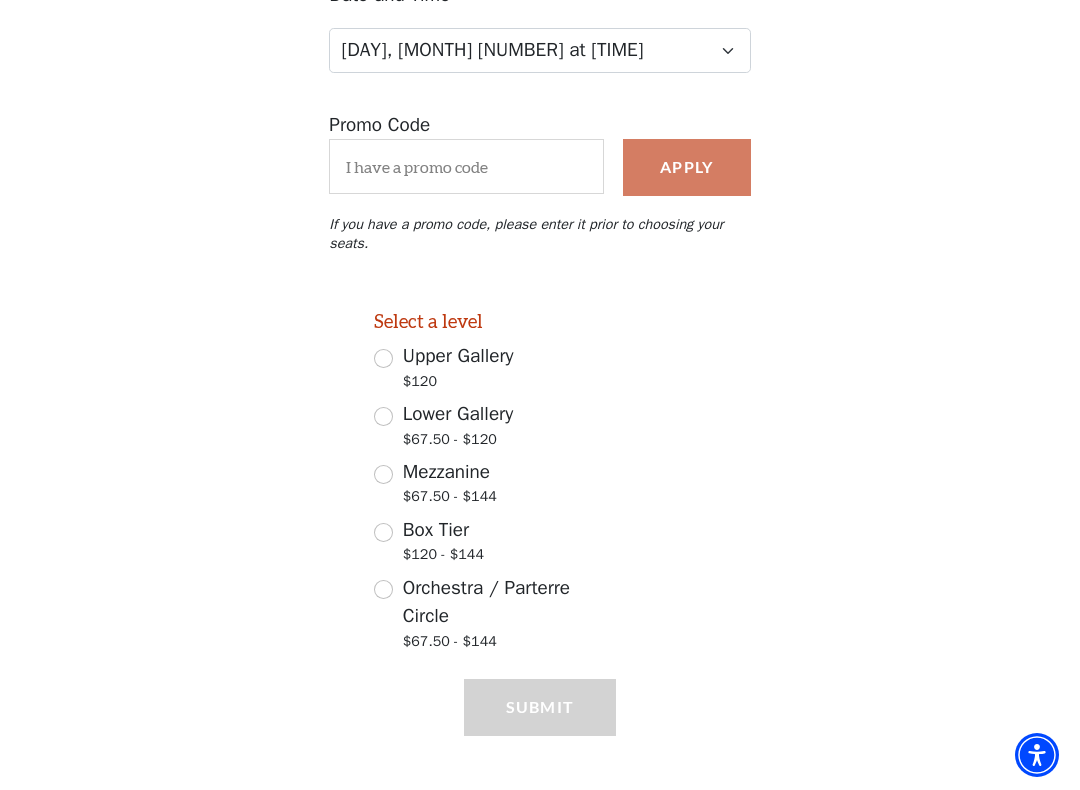 scroll, scrollTop: 272, scrollLeft: 0, axis: vertical 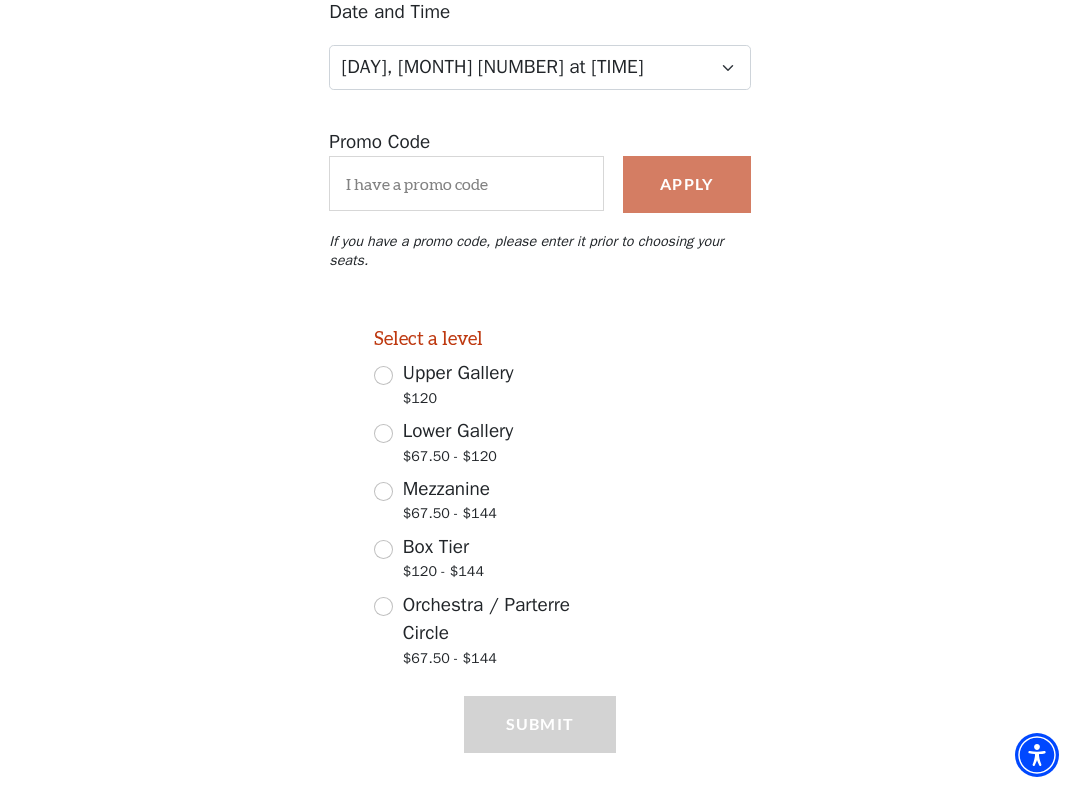 click on "Mezzanine" at bounding box center [446, 489] 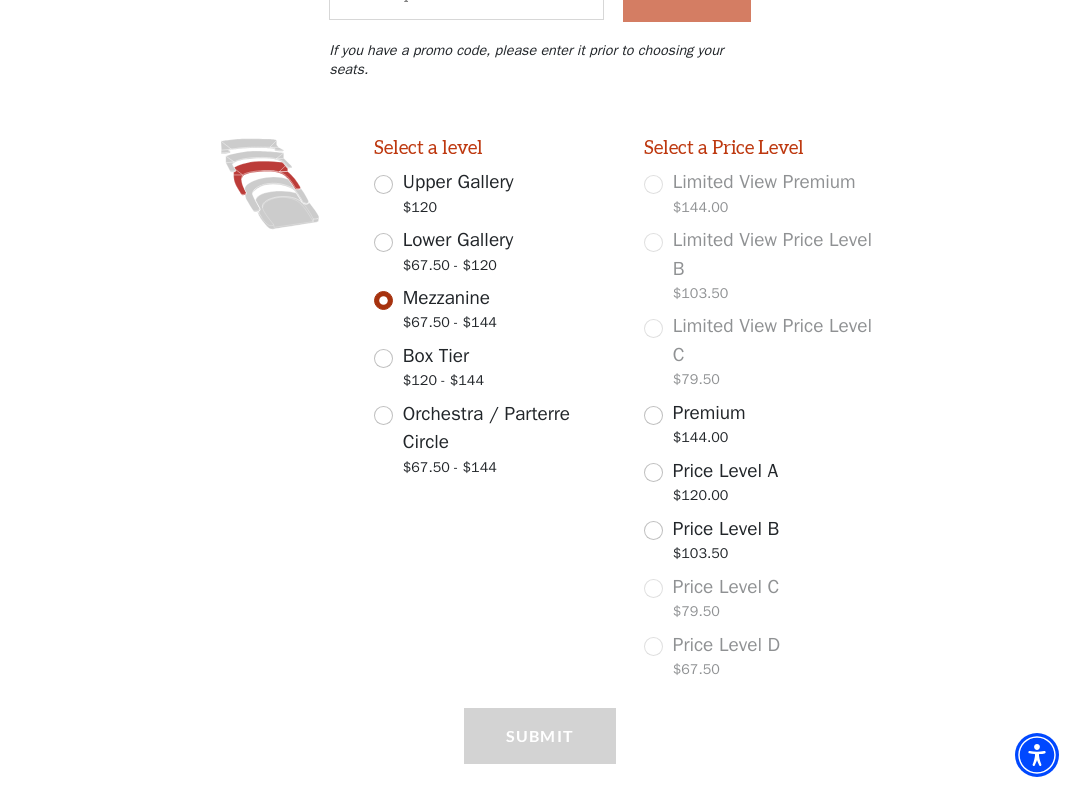 scroll, scrollTop: 496, scrollLeft: 0, axis: vertical 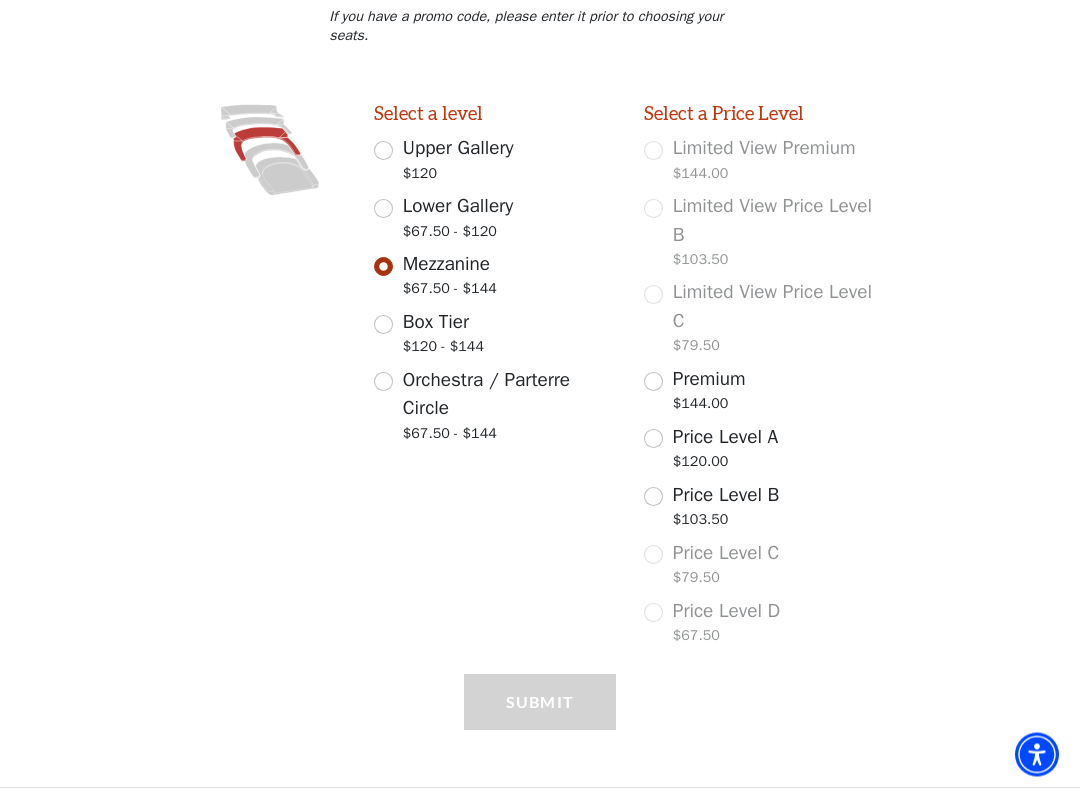 click 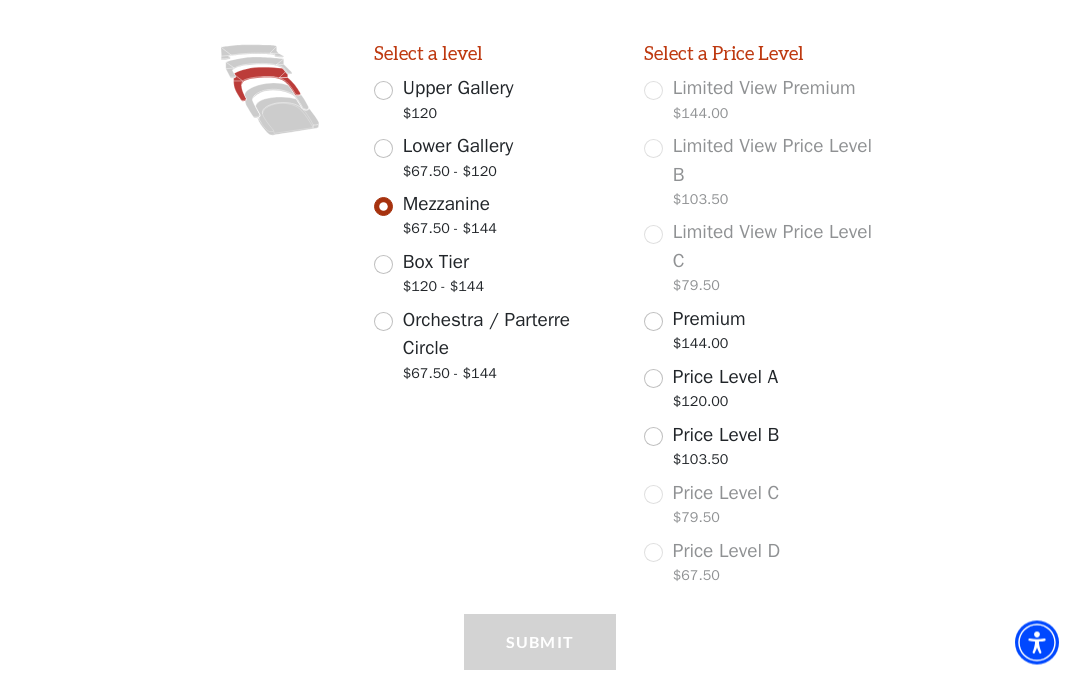 scroll, scrollTop: 609, scrollLeft: 0, axis: vertical 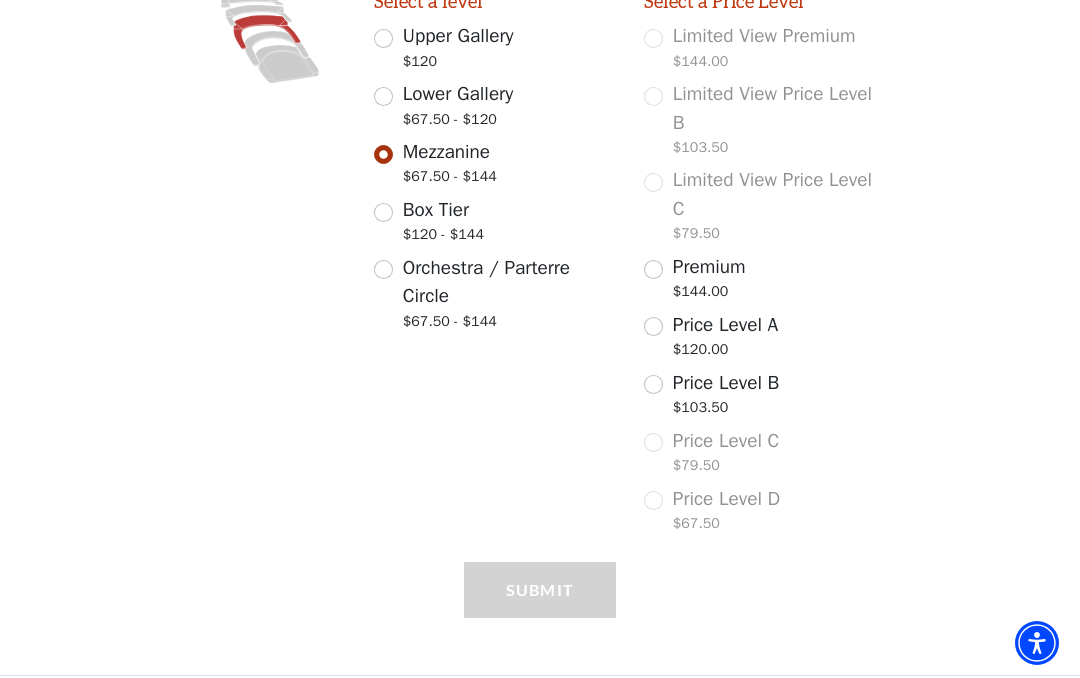 click on "Submit" at bounding box center [540, 618] 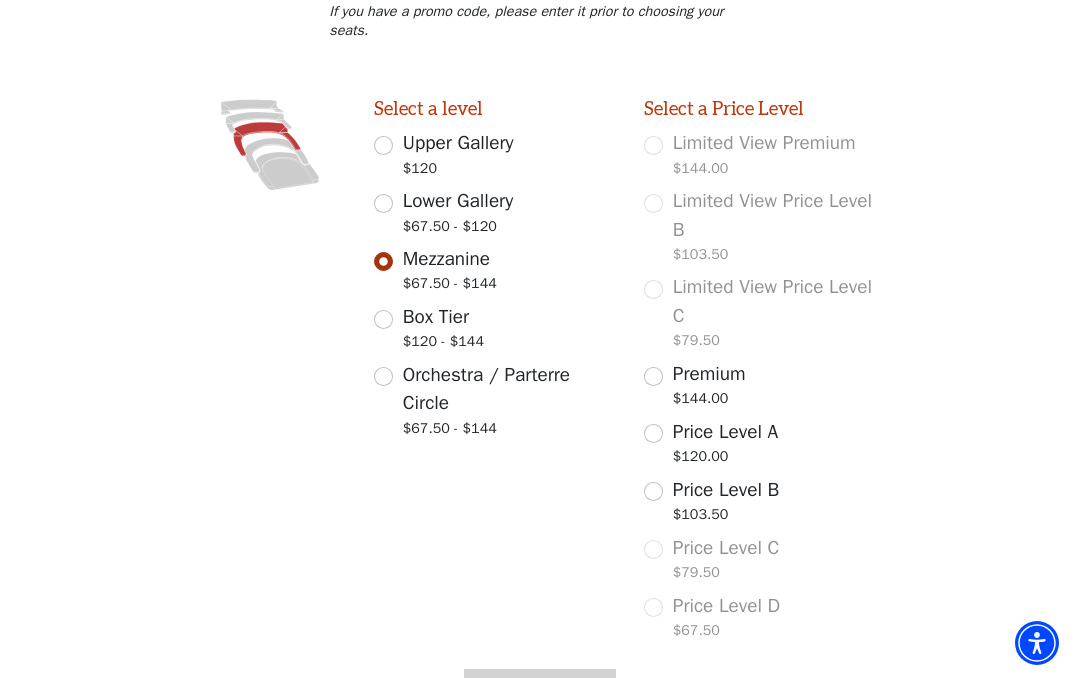 scroll, scrollTop: 501, scrollLeft: 0, axis: vertical 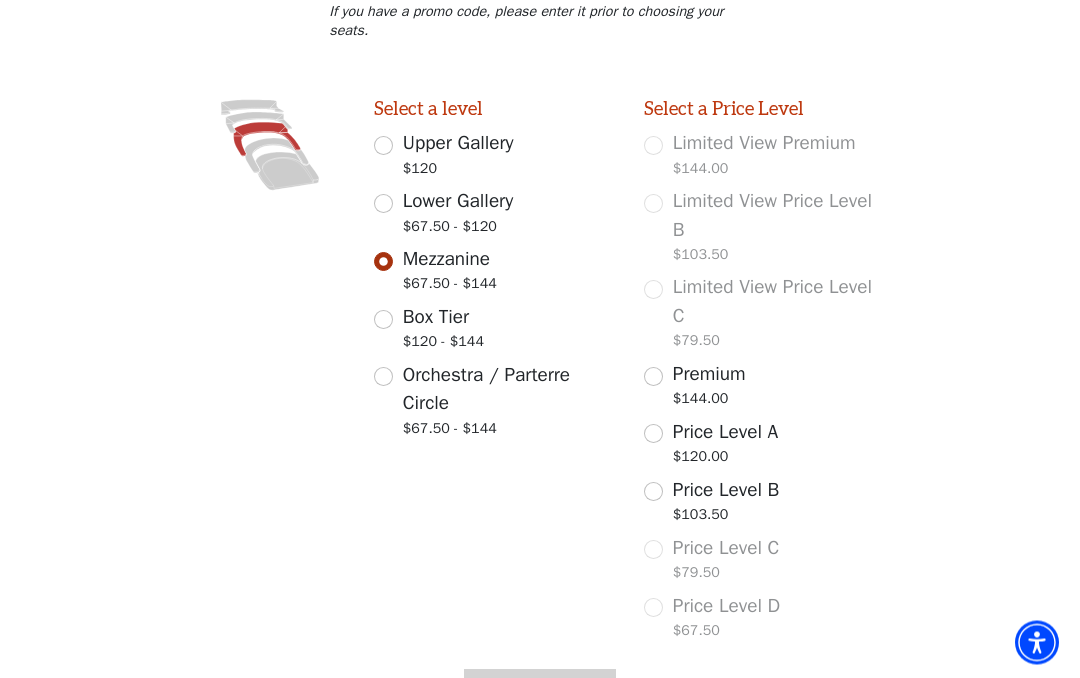 click on "Submit" at bounding box center [540, 717] 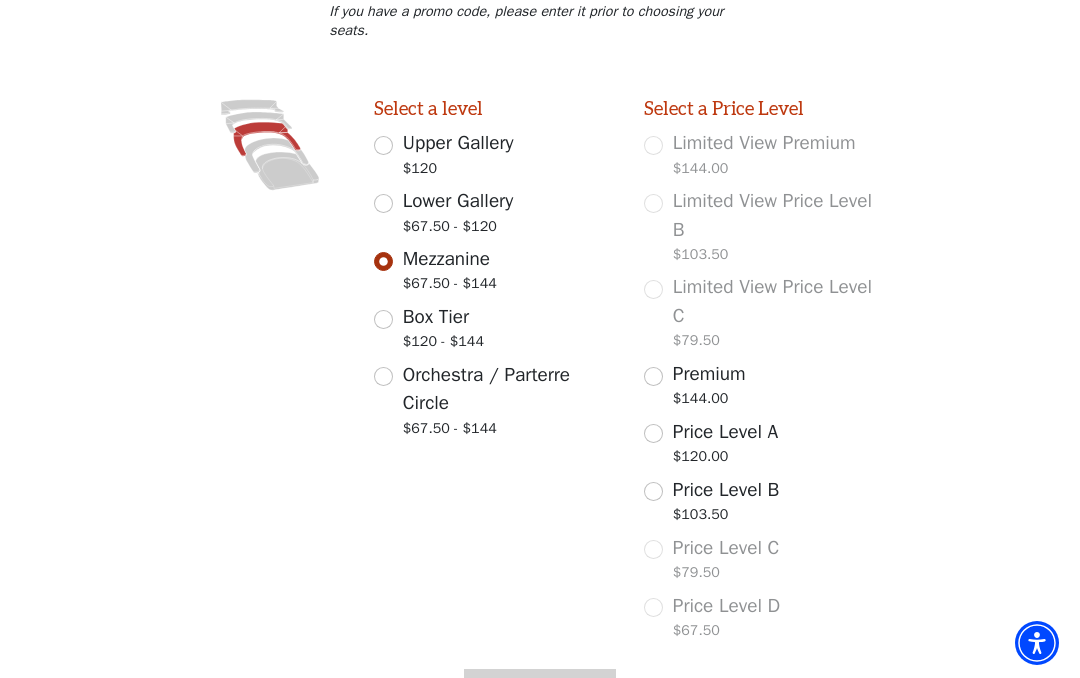 click on "$67.50 - $144" at bounding box center (450, 286) 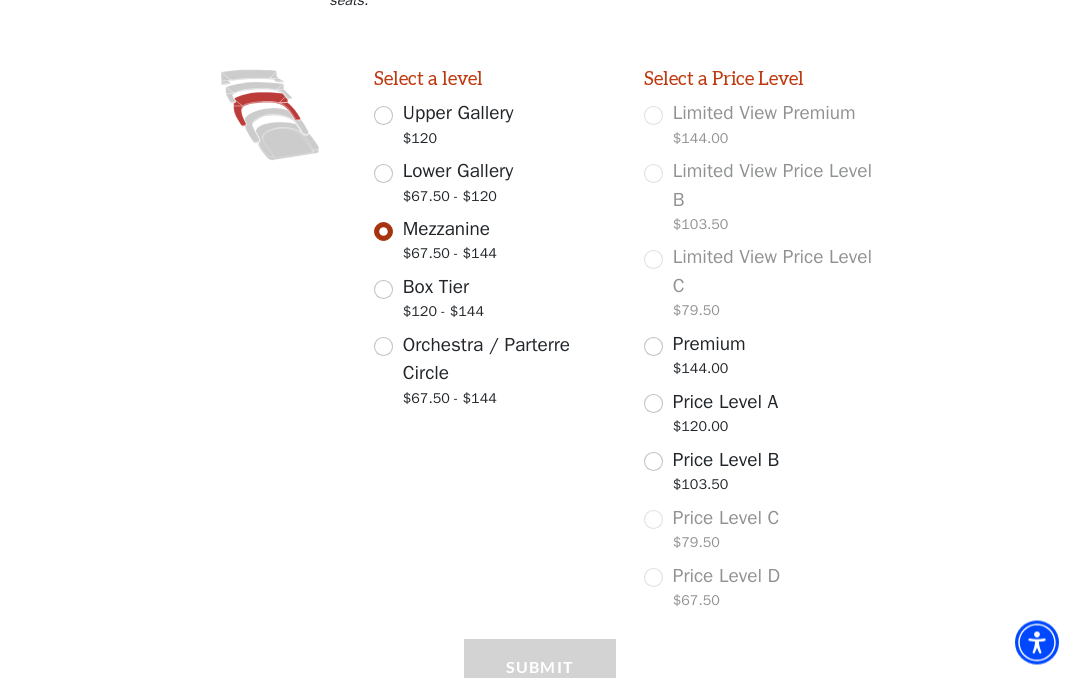 scroll, scrollTop: 590, scrollLeft: 0, axis: vertical 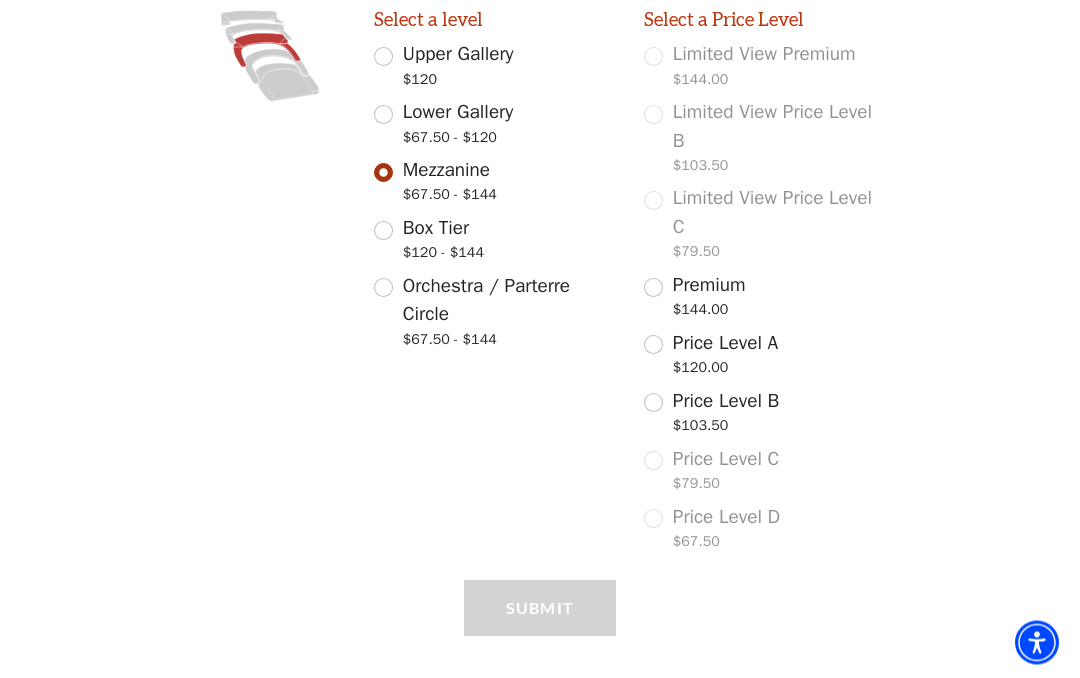 click on "Submit" at bounding box center [540, 637] 